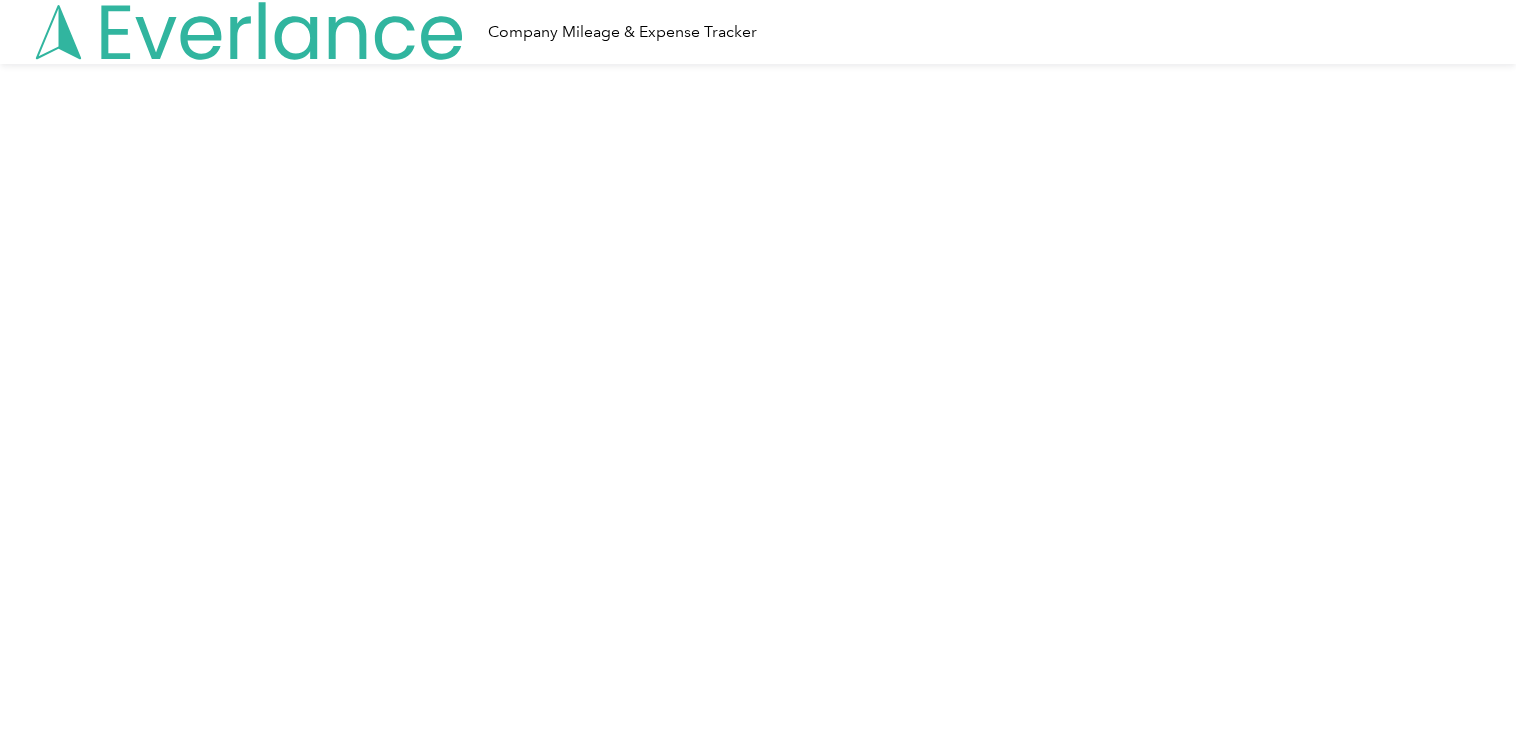scroll, scrollTop: 0, scrollLeft: 0, axis: both 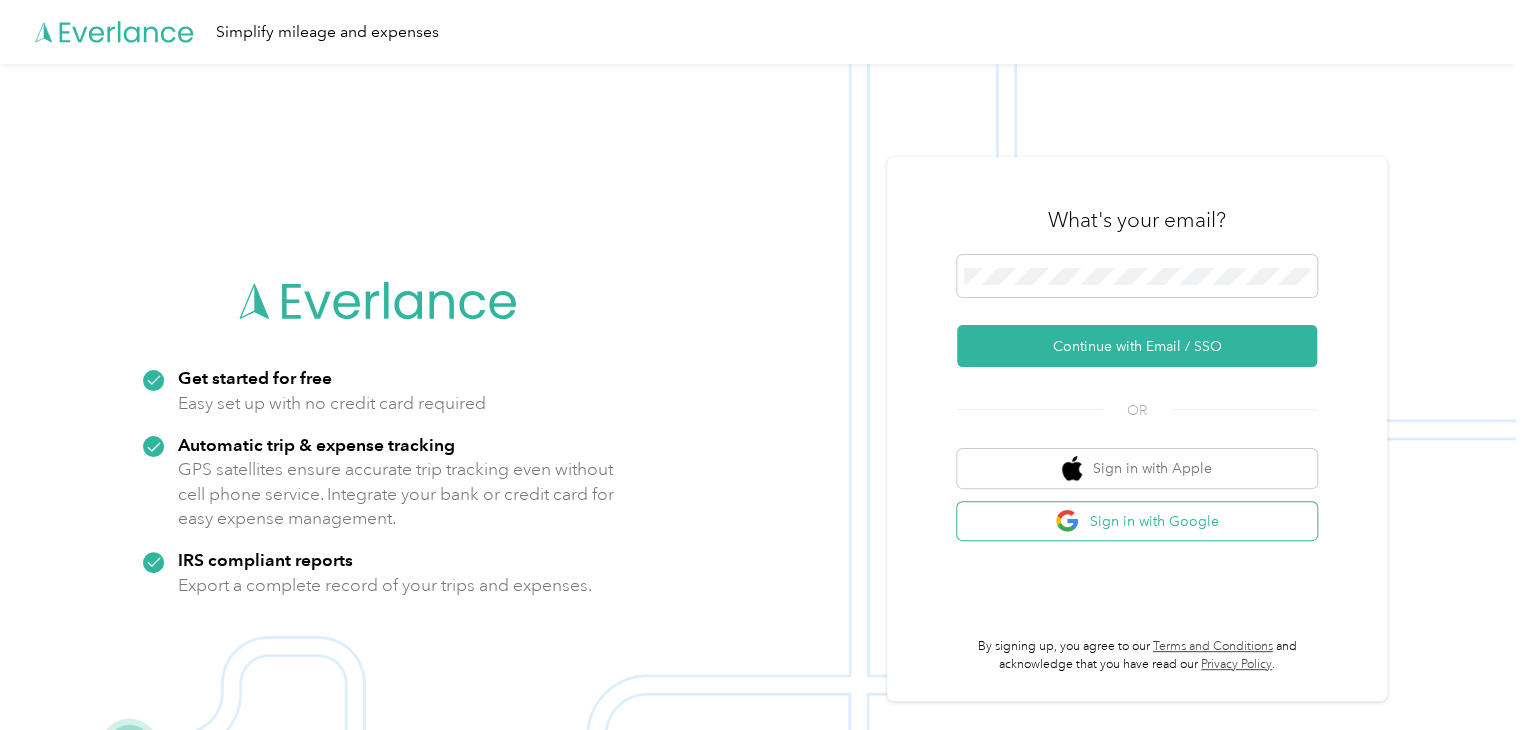 click on "Sign in with Google" at bounding box center [1137, 521] 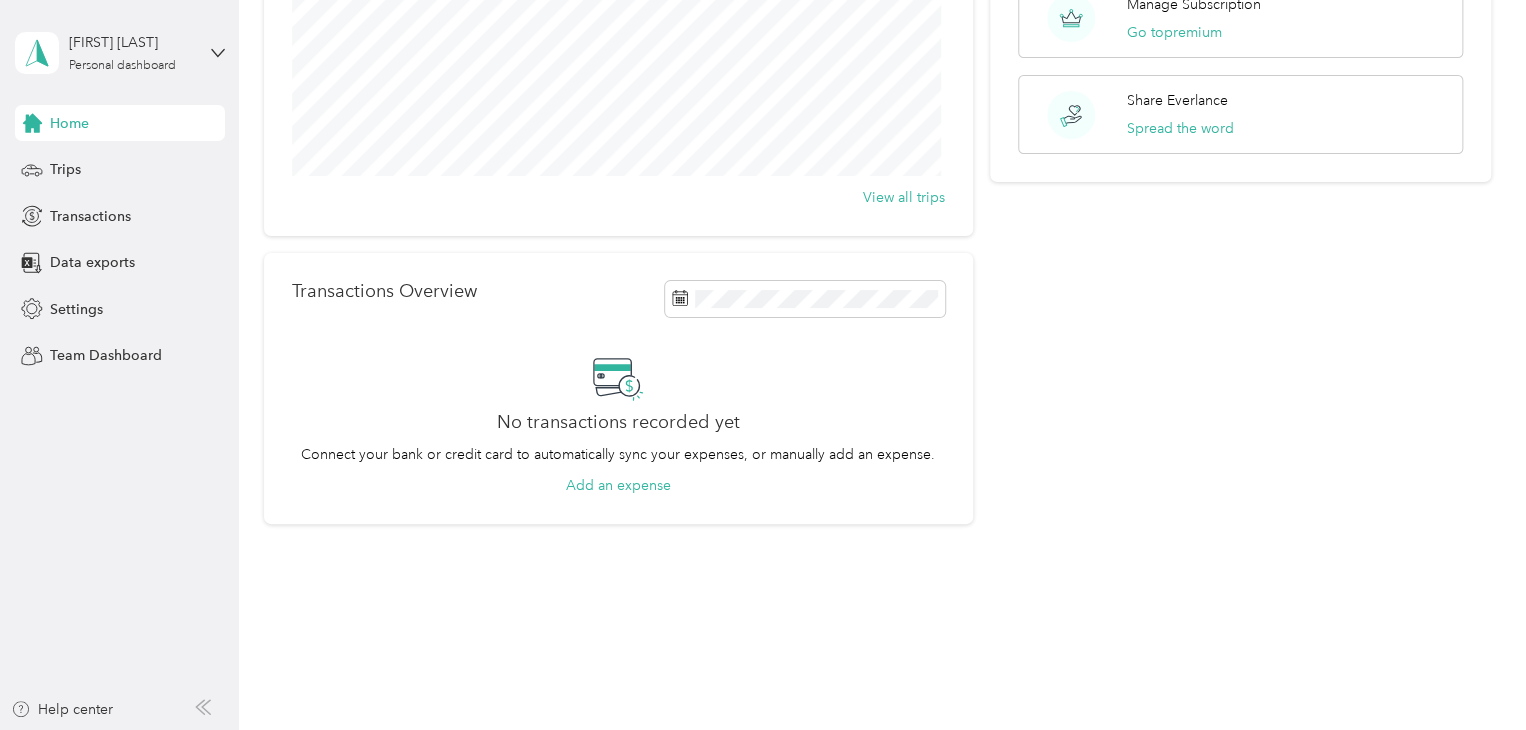 scroll, scrollTop: 0, scrollLeft: 0, axis: both 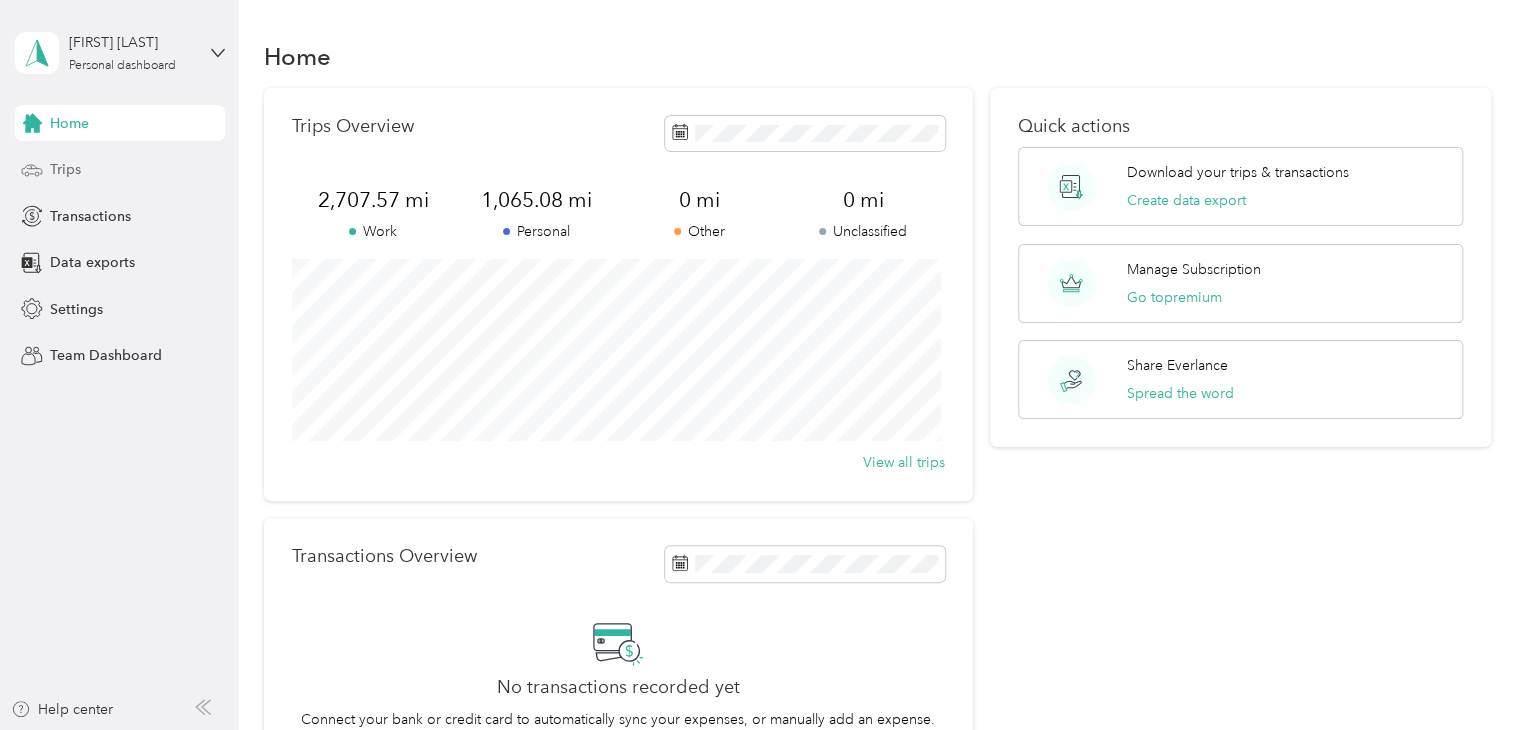 click on "Trips" at bounding box center [120, 170] 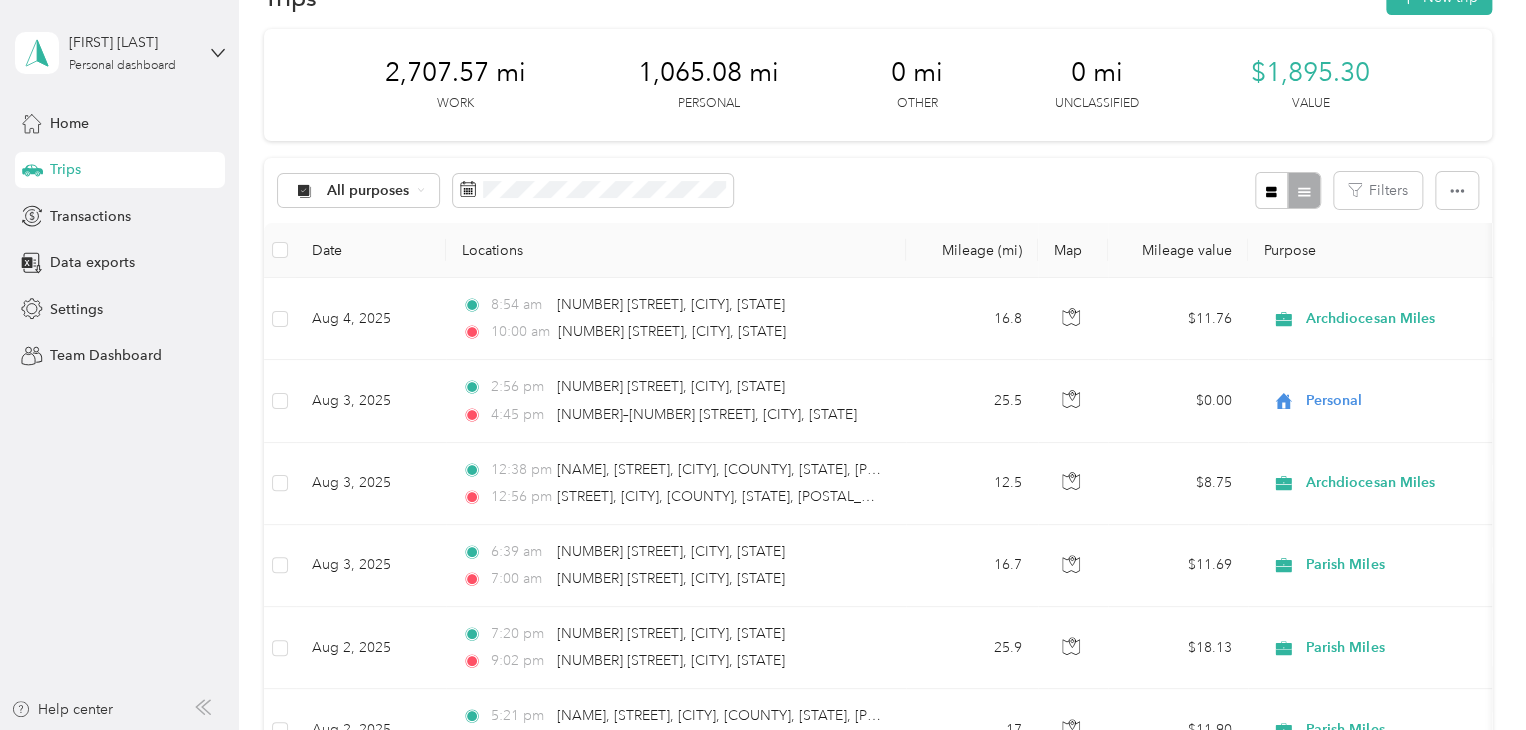 scroll, scrollTop: 51, scrollLeft: 0, axis: vertical 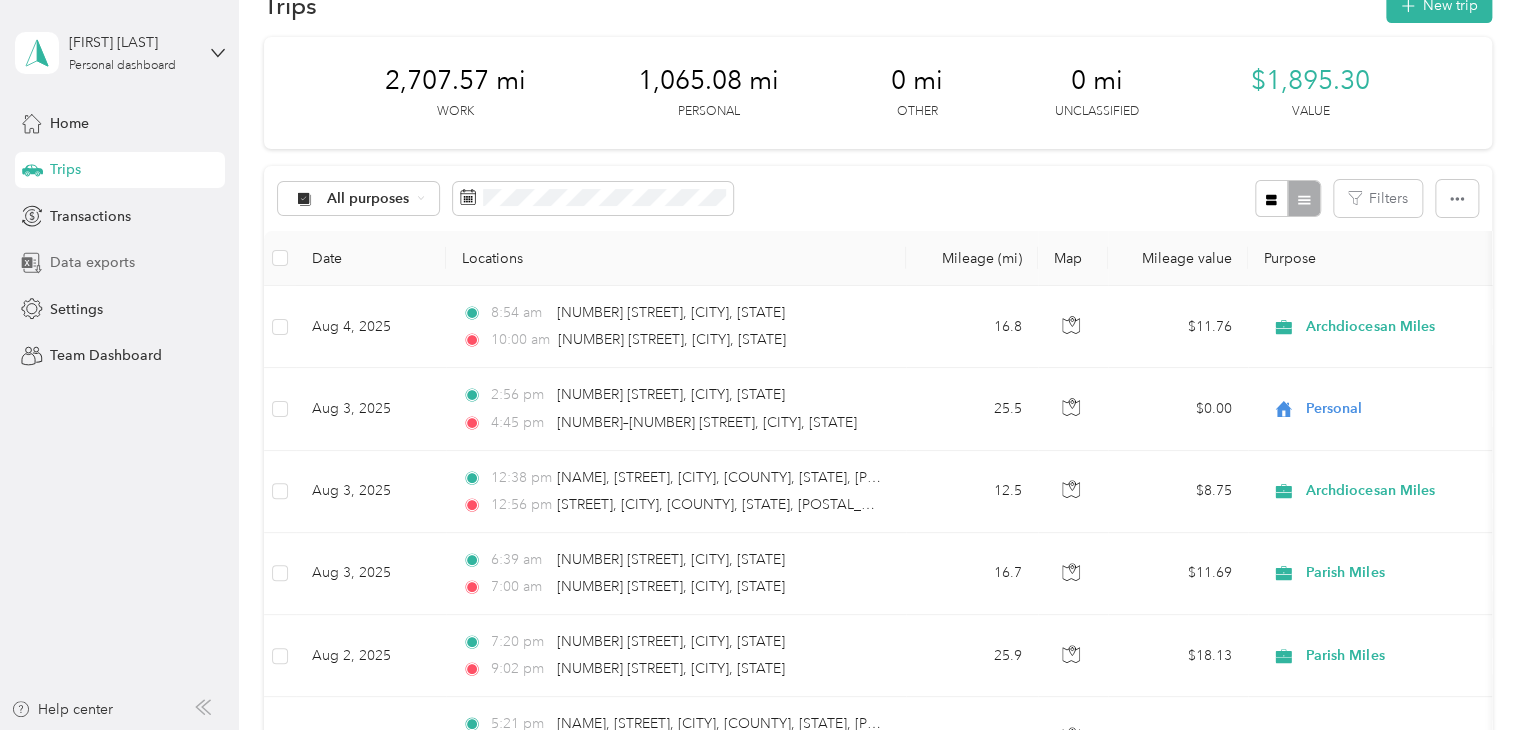 click on "Data exports" at bounding box center (92, 262) 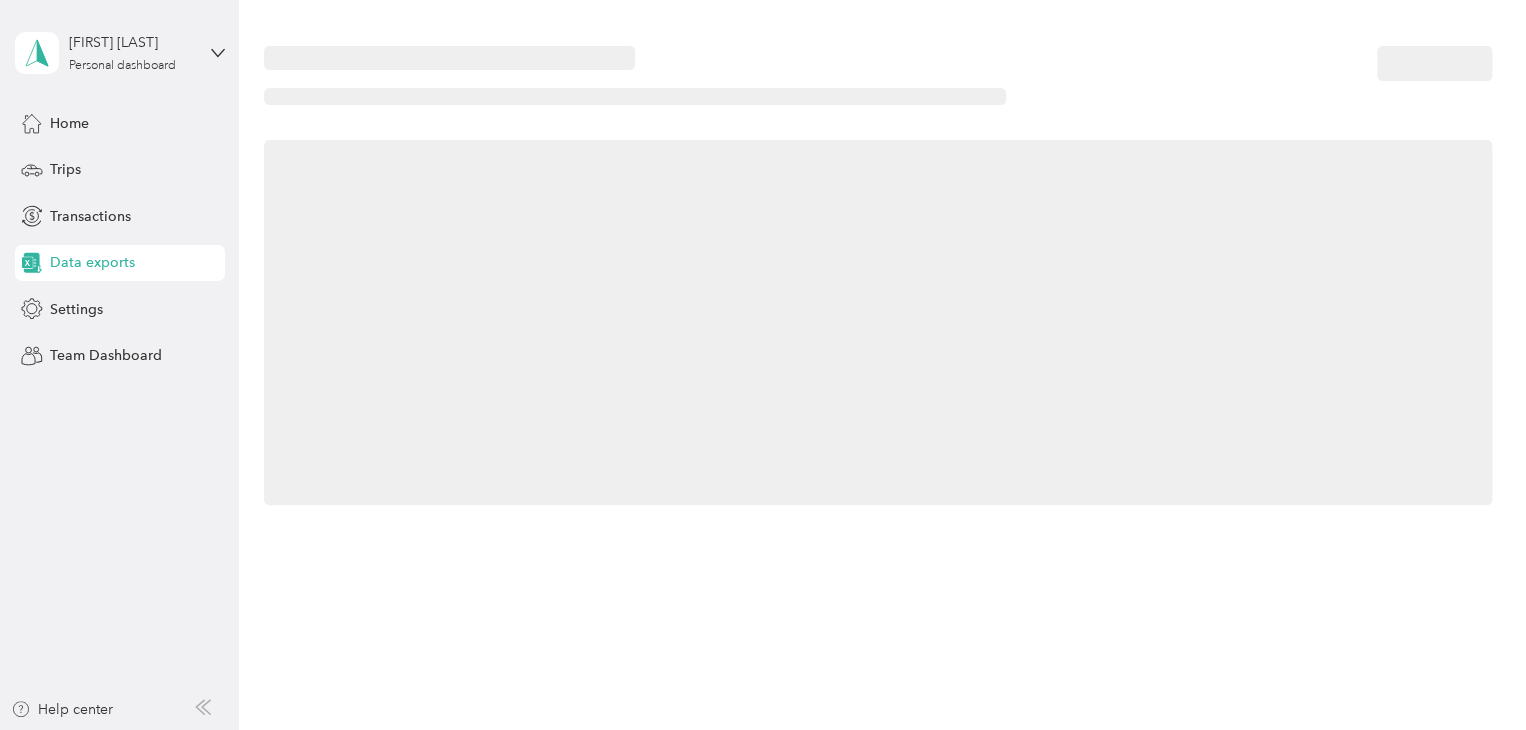 scroll, scrollTop: 0, scrollLeft: 0, axis: both 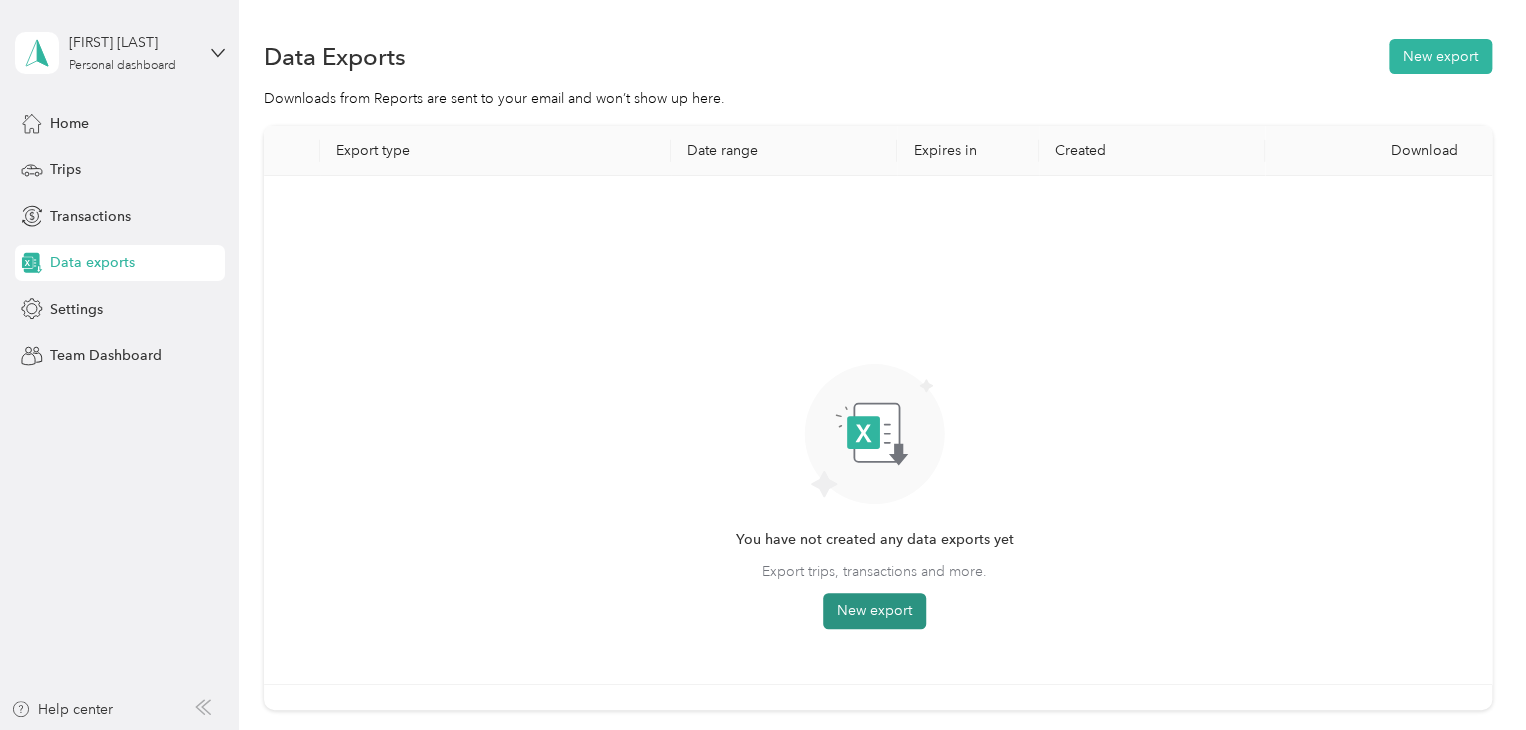 click on "New export" at bounding box center [874, 611] 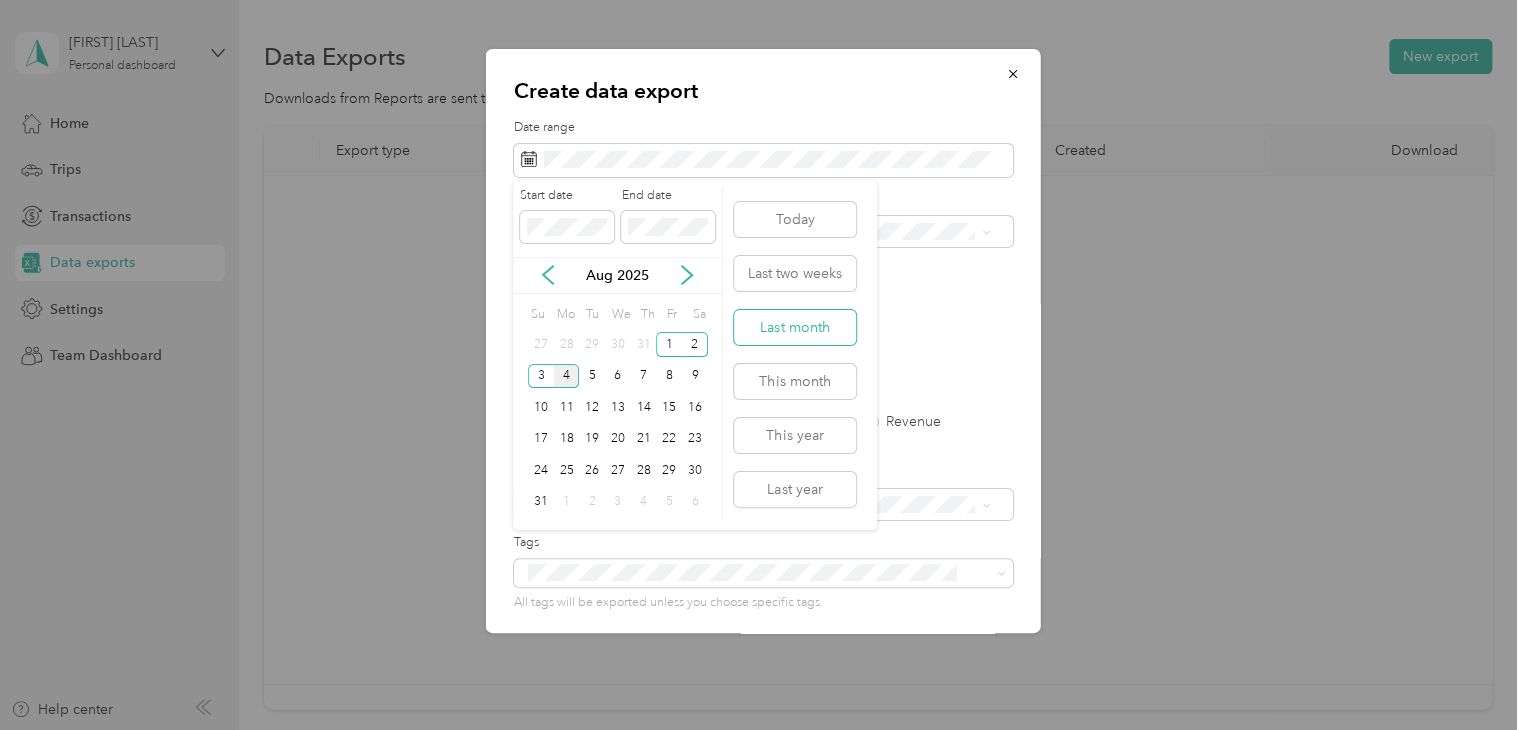 click on "Last month" at bounding box center [795, 327] 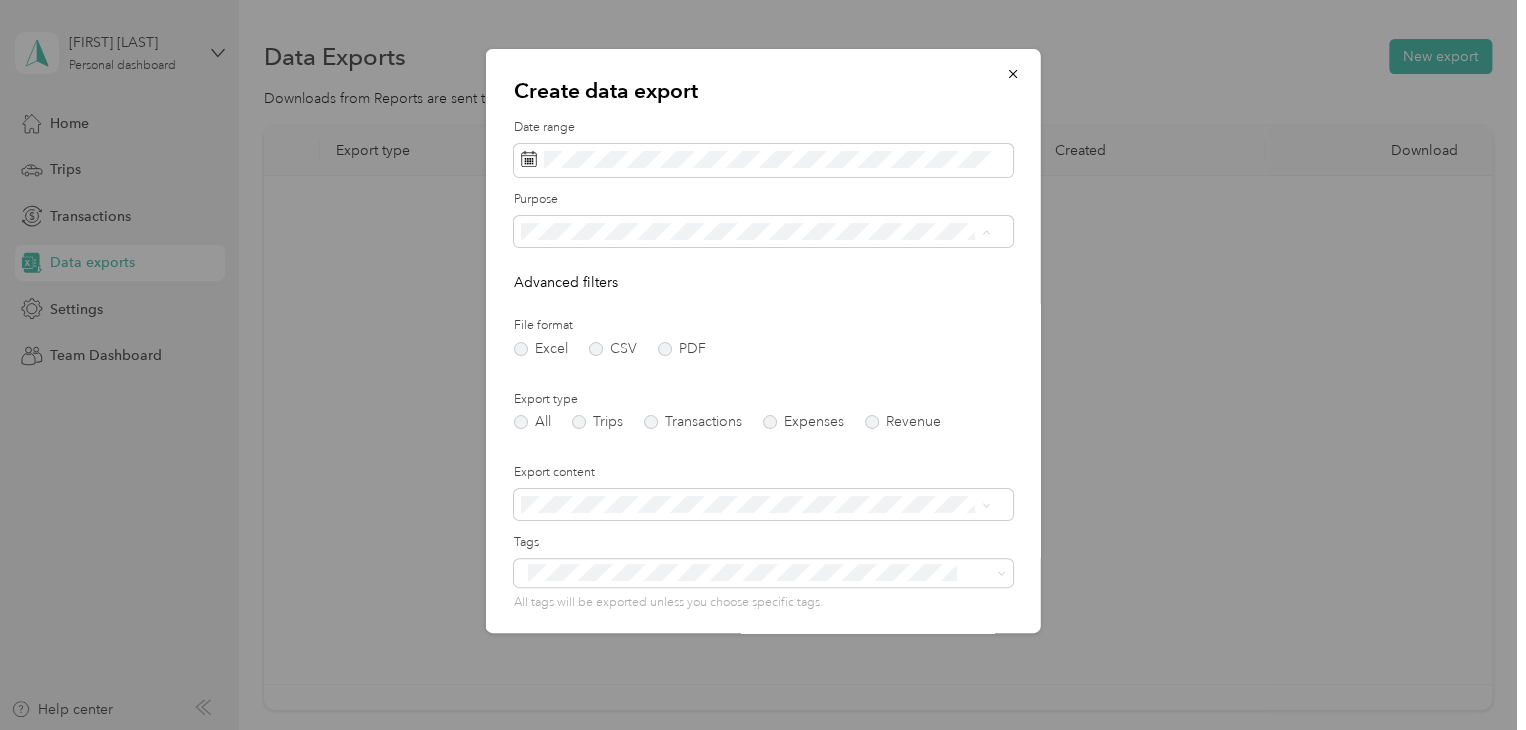 click on "Work" at bounding box center (544, 302) 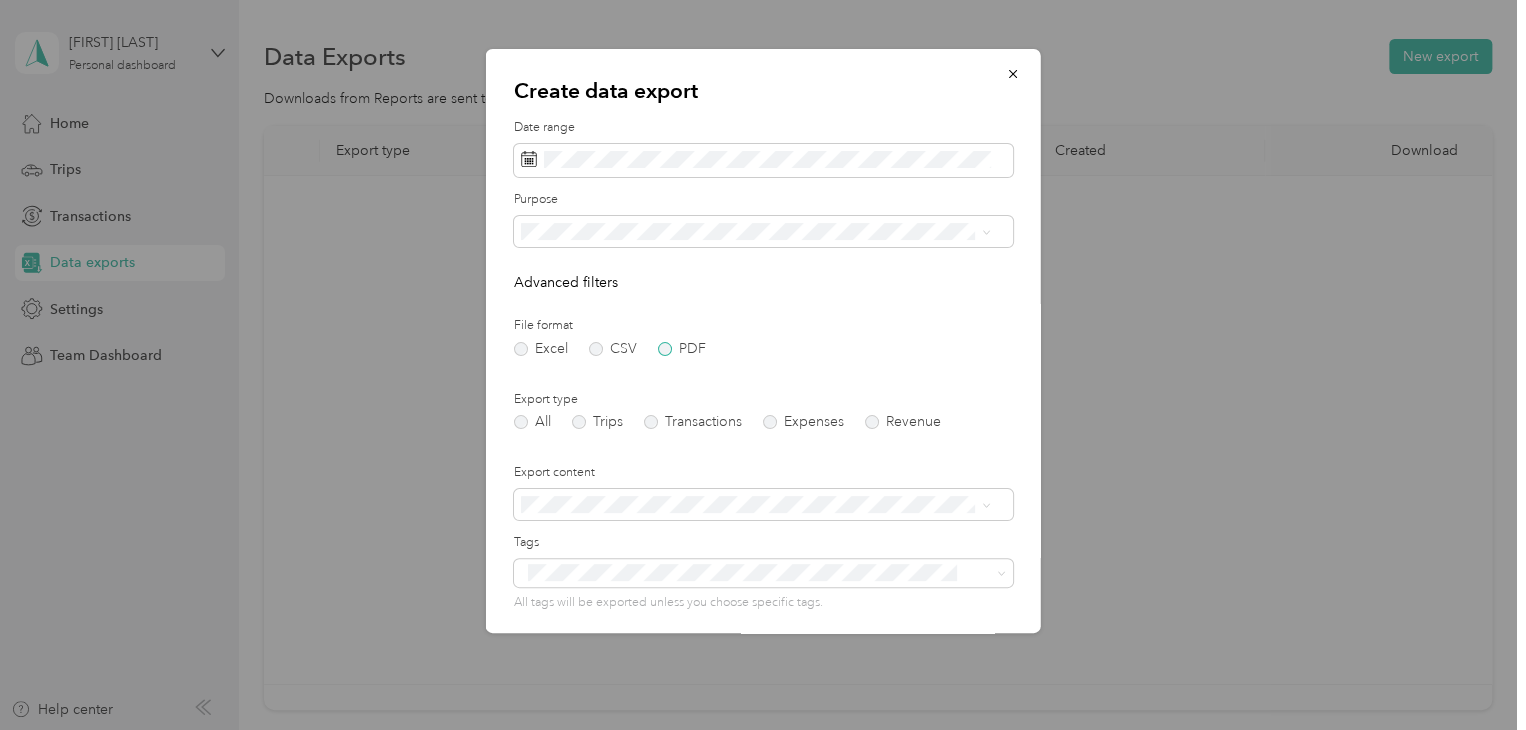 click on "PDF" at bounding box center (682, 349) 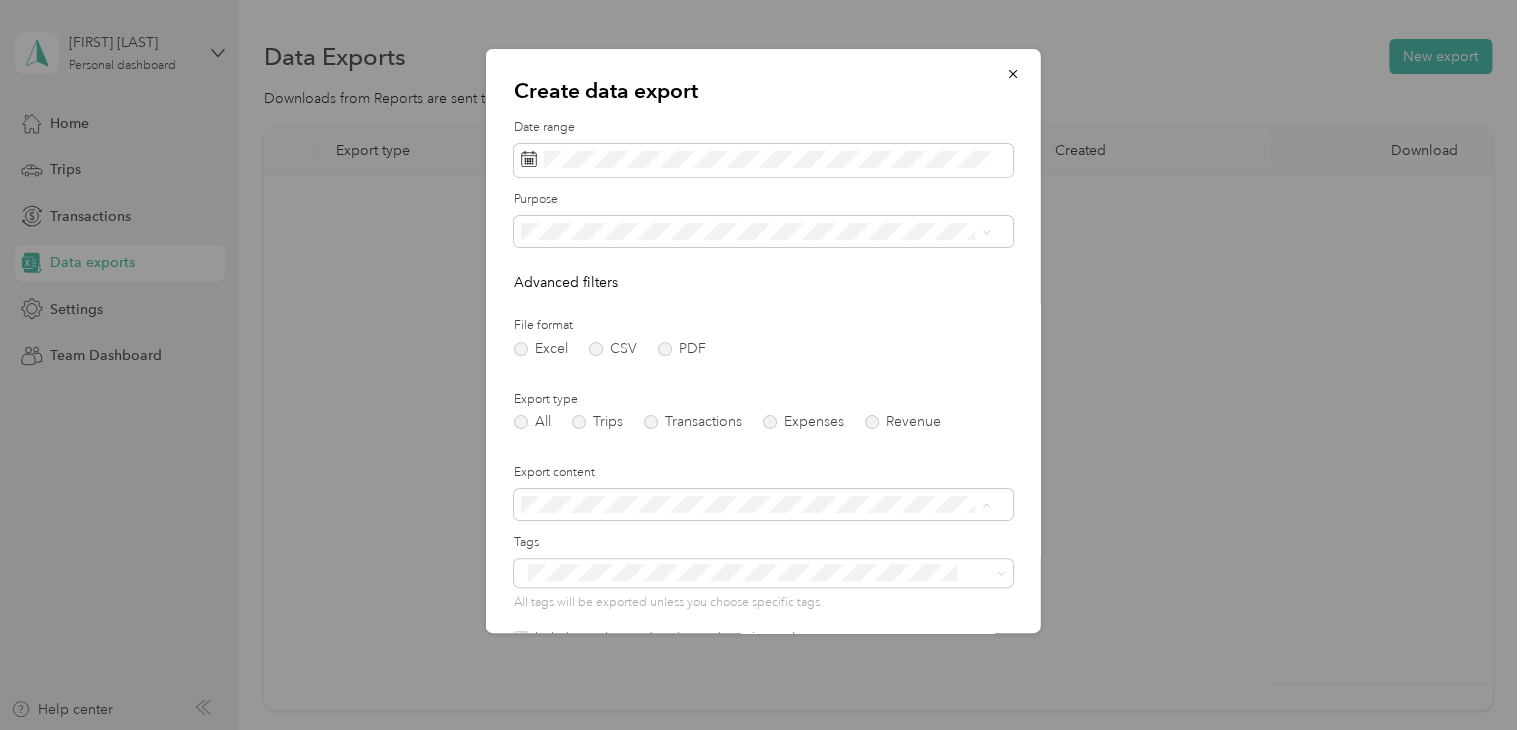 click on "Summary only" at bounding box center [755, 540] 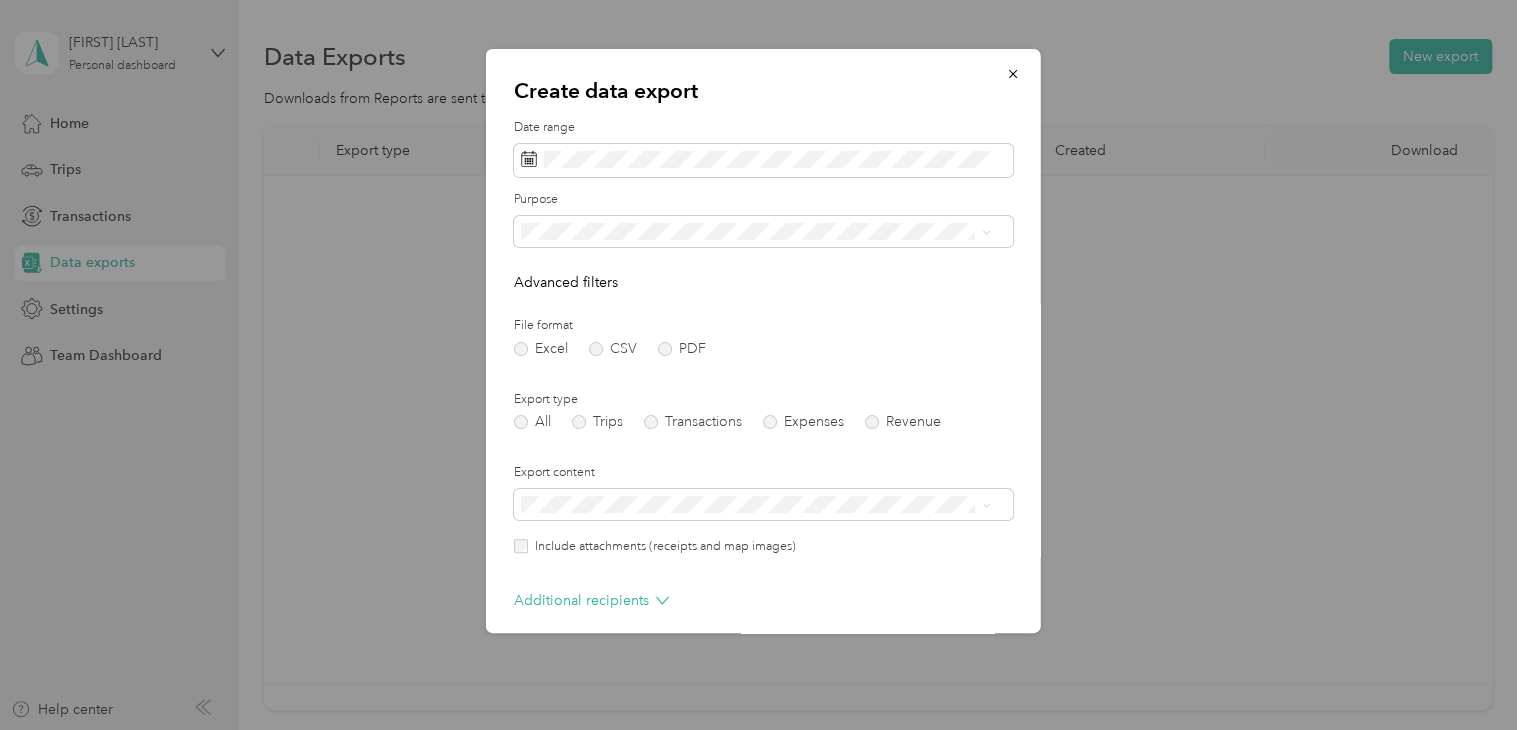 scroll, scrollTop: 87, scrollLeft: 0, axis: vertical 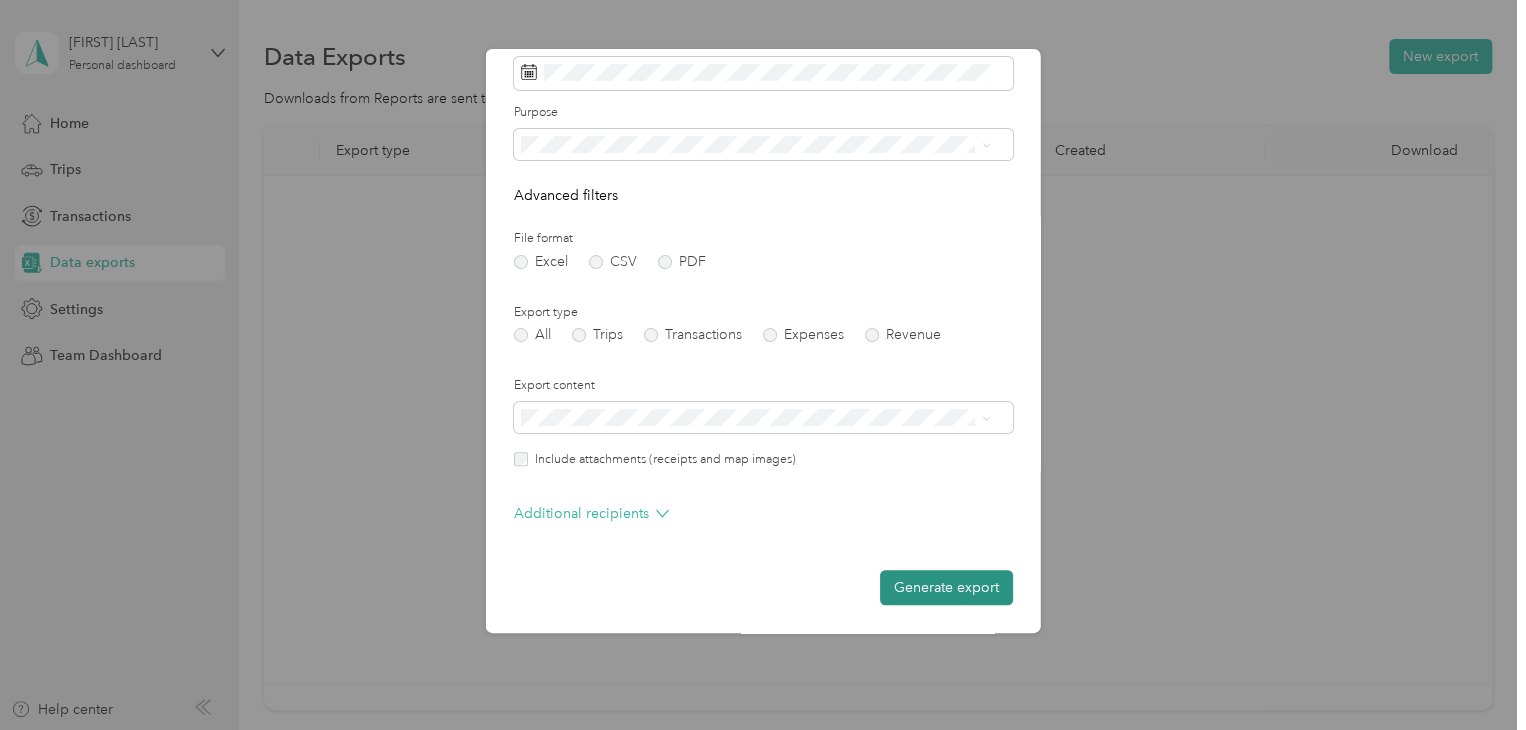 click on "Generate export" at bounding box center (946, 587) 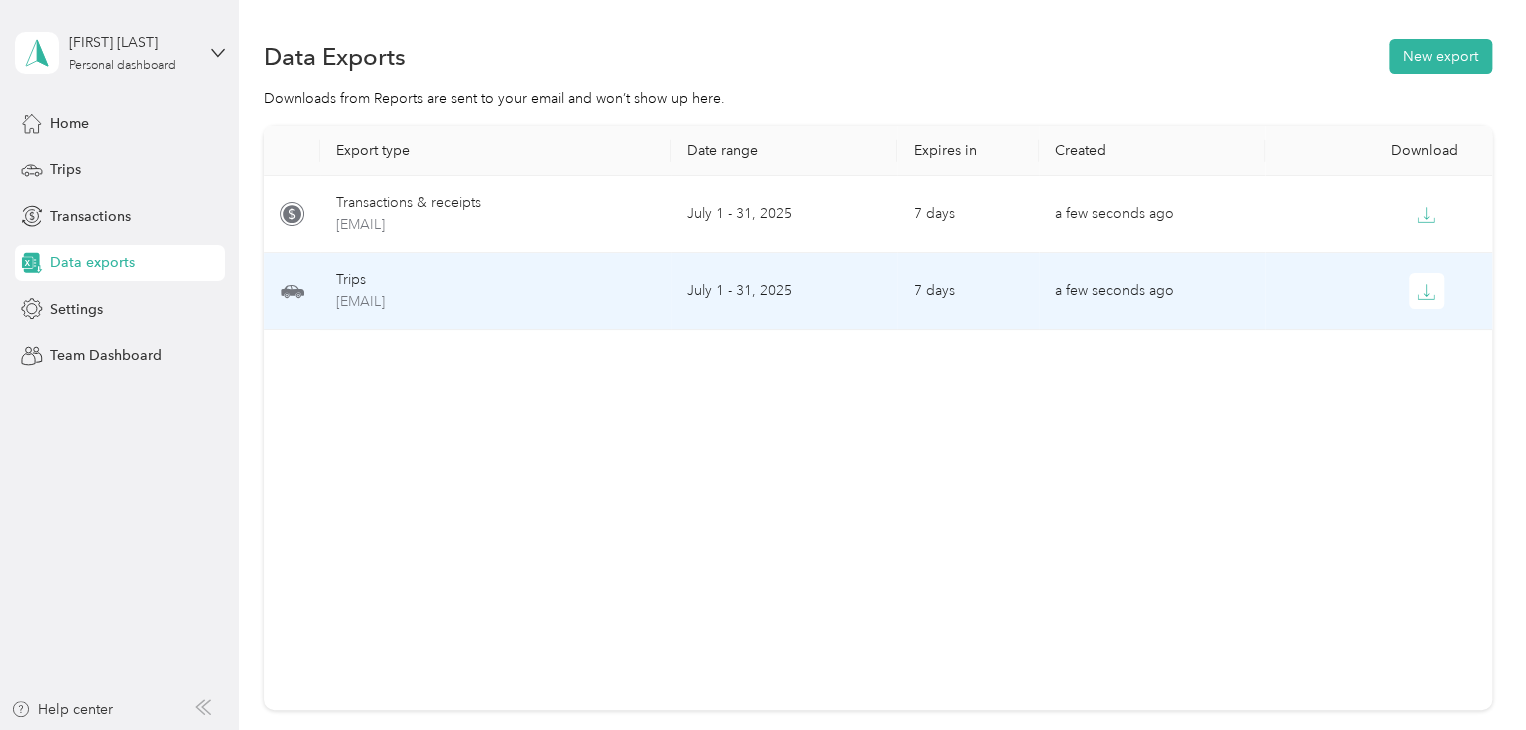 click on "Trips" at bounding box center [495, 280] 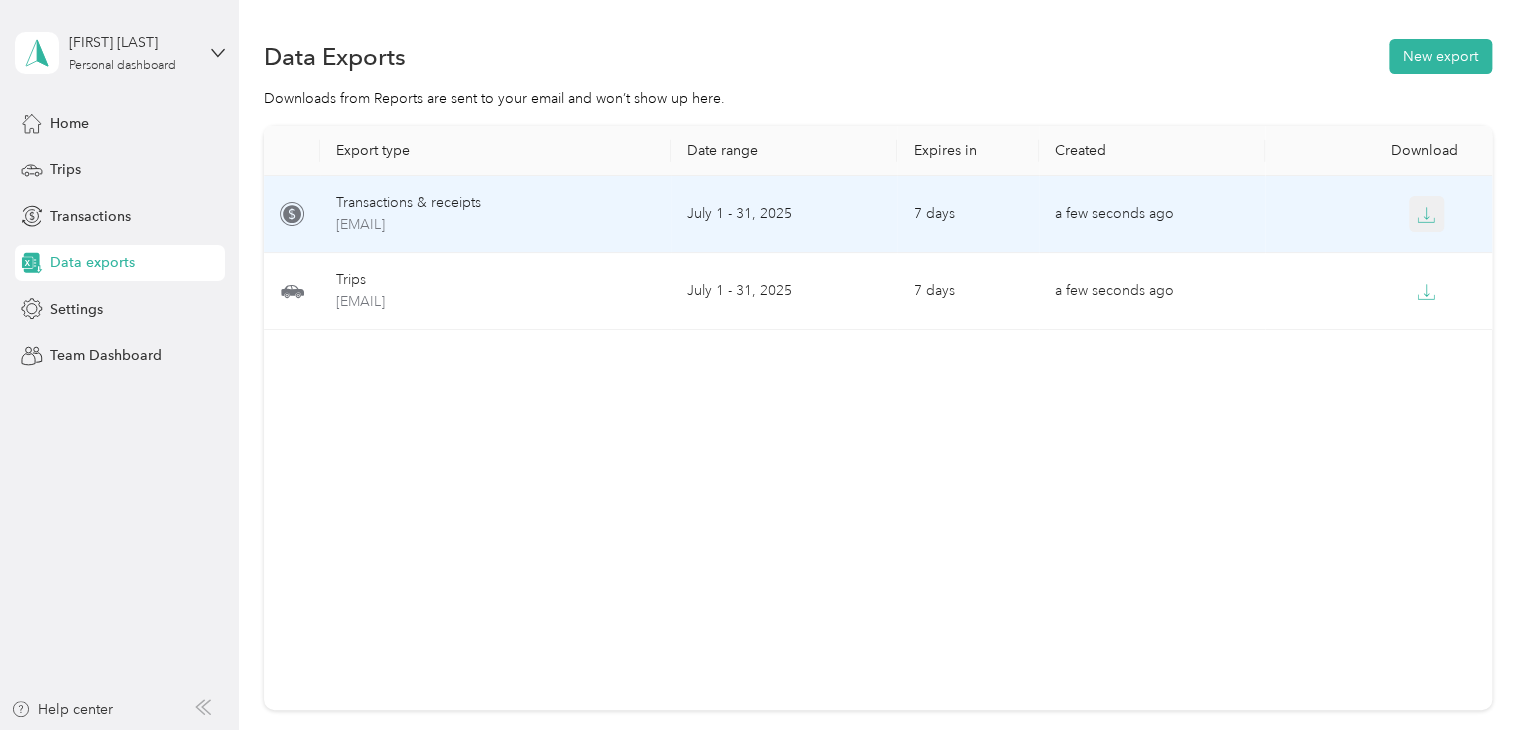click 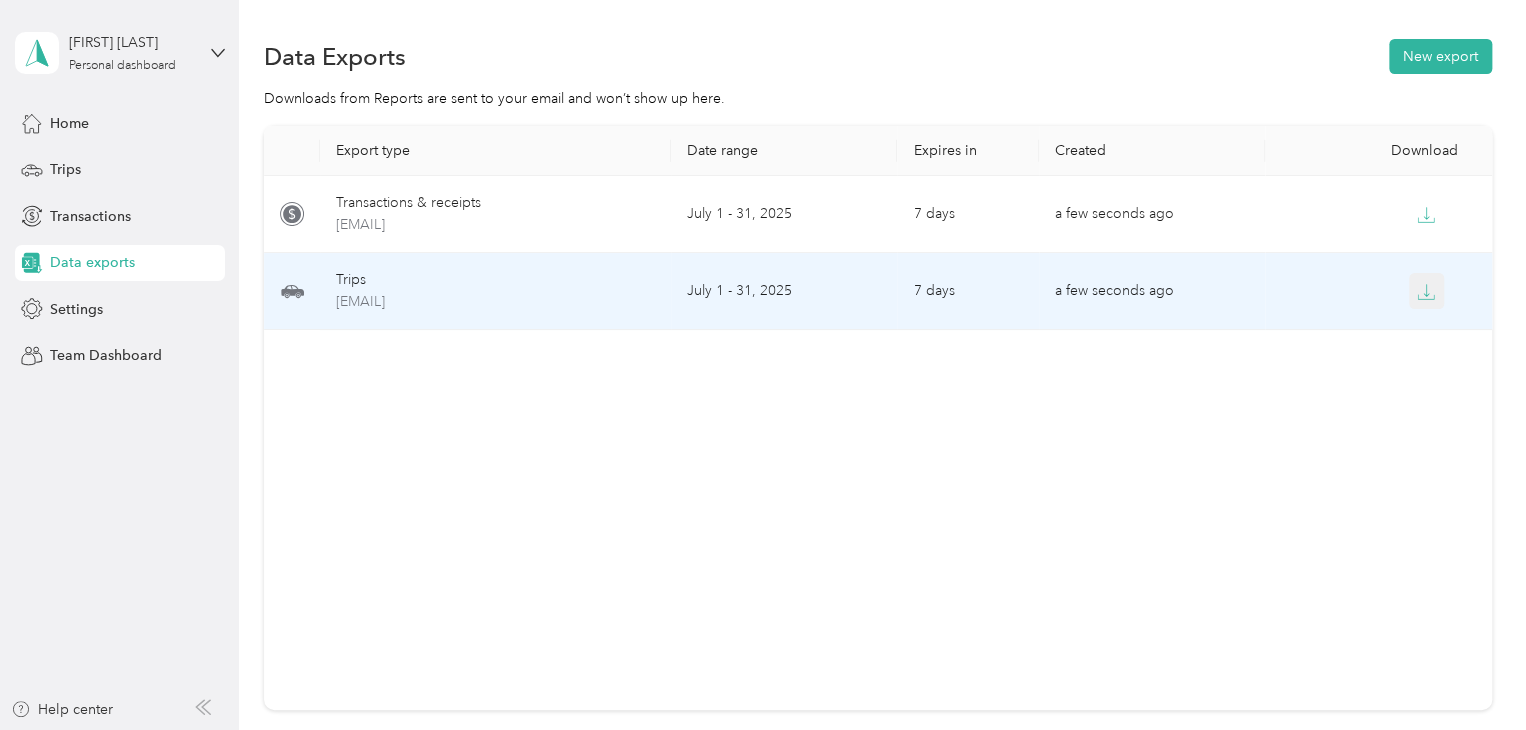 click 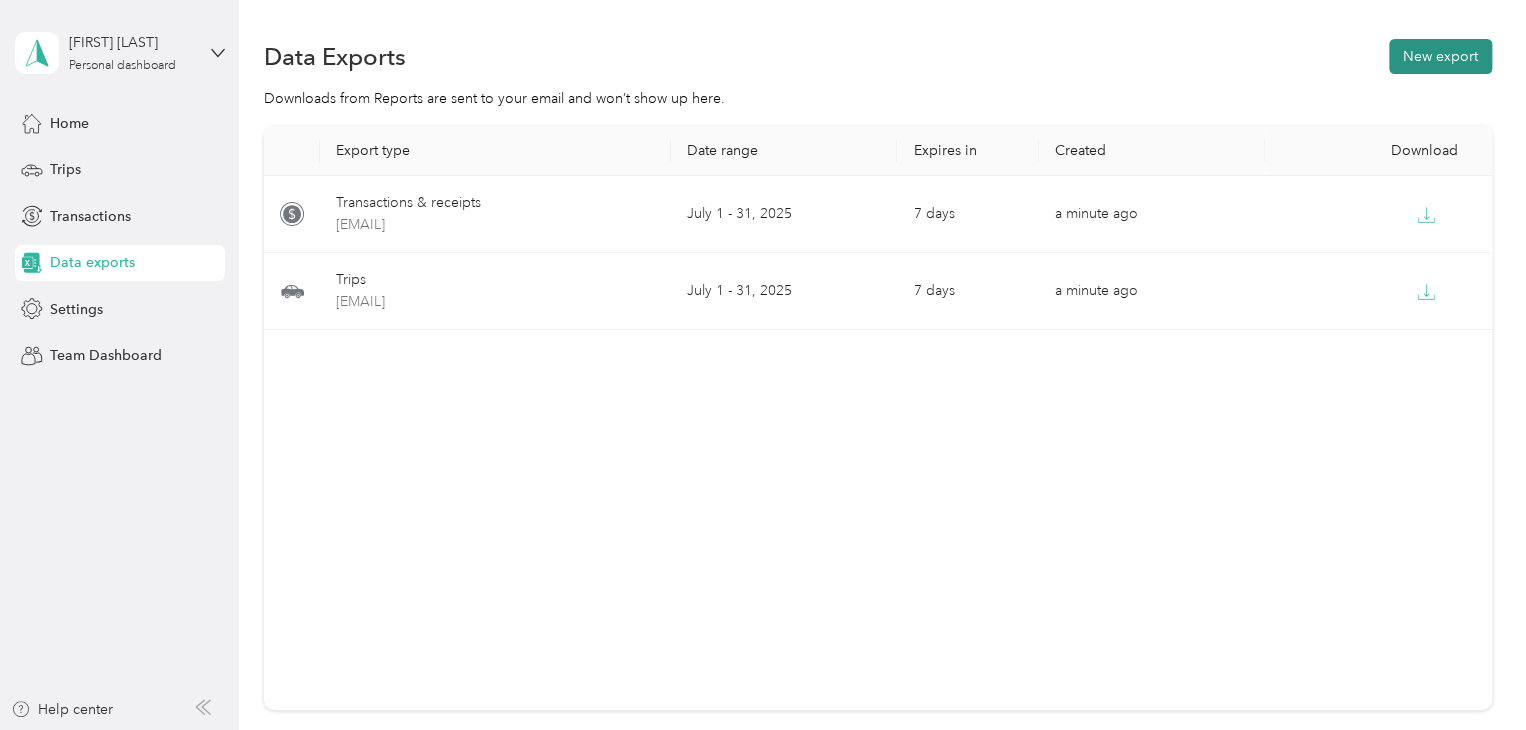 click on "New export" at bounding box center [1440, 56] 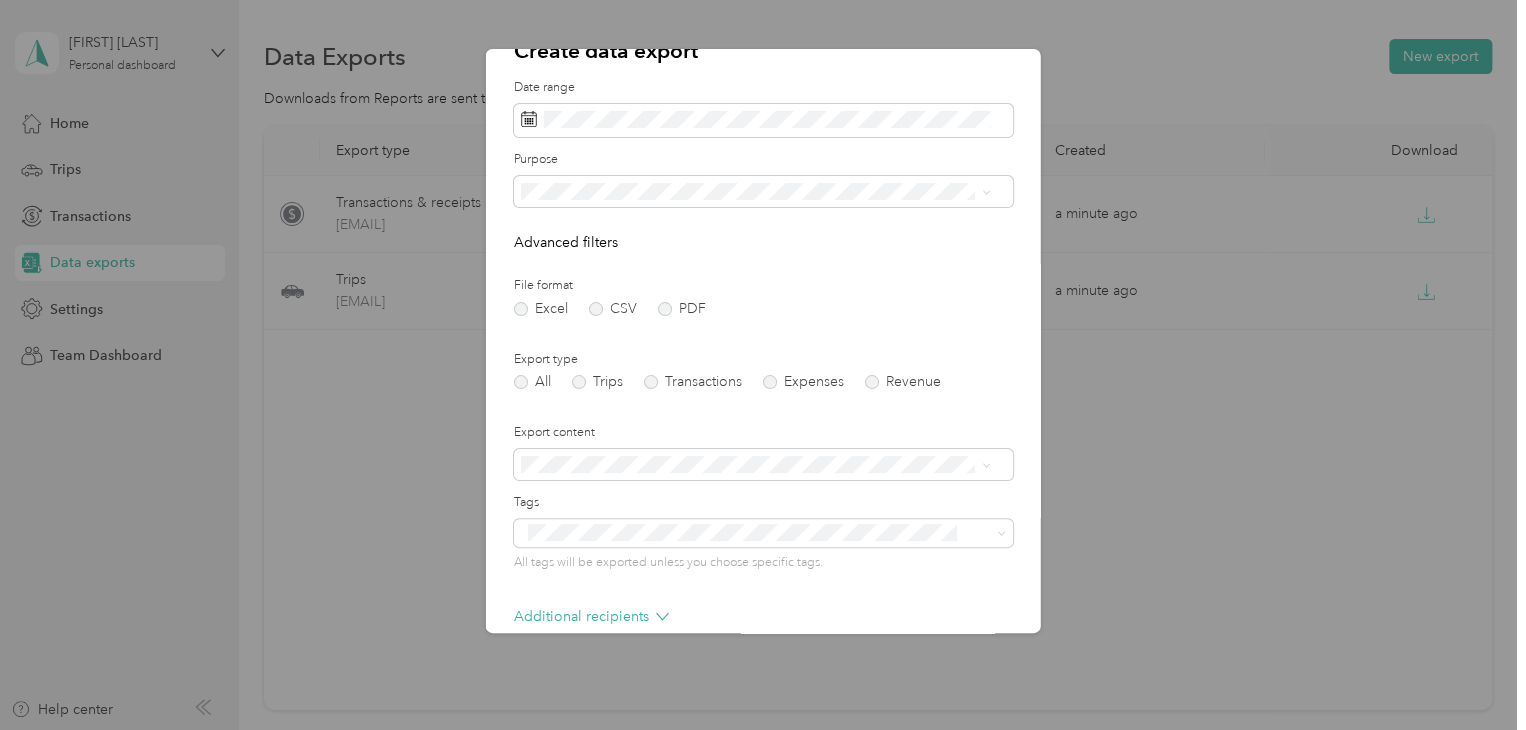 scroll, scrollTop: 22, scrollLeft: 0, axis: vertical 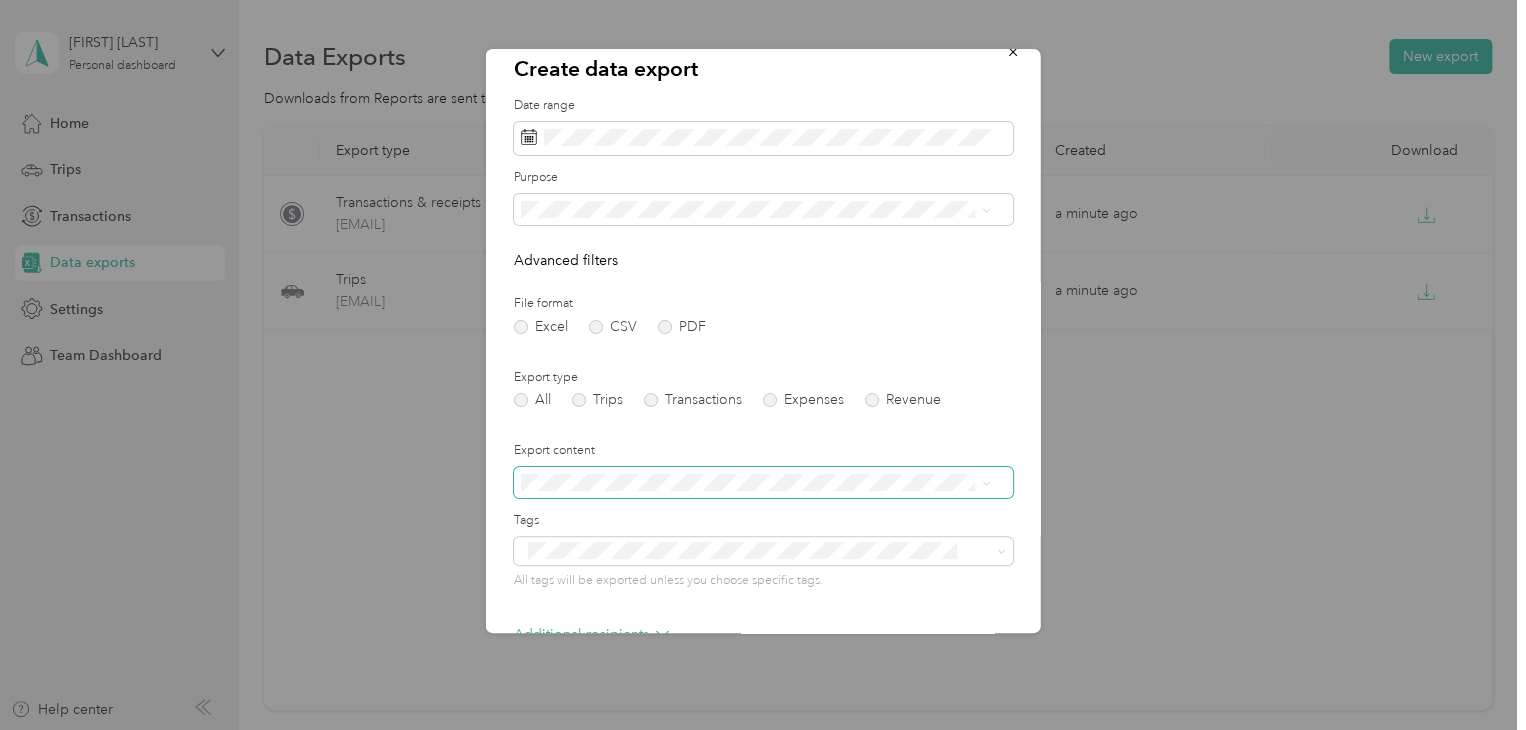 click at bounding box center (763, 483) 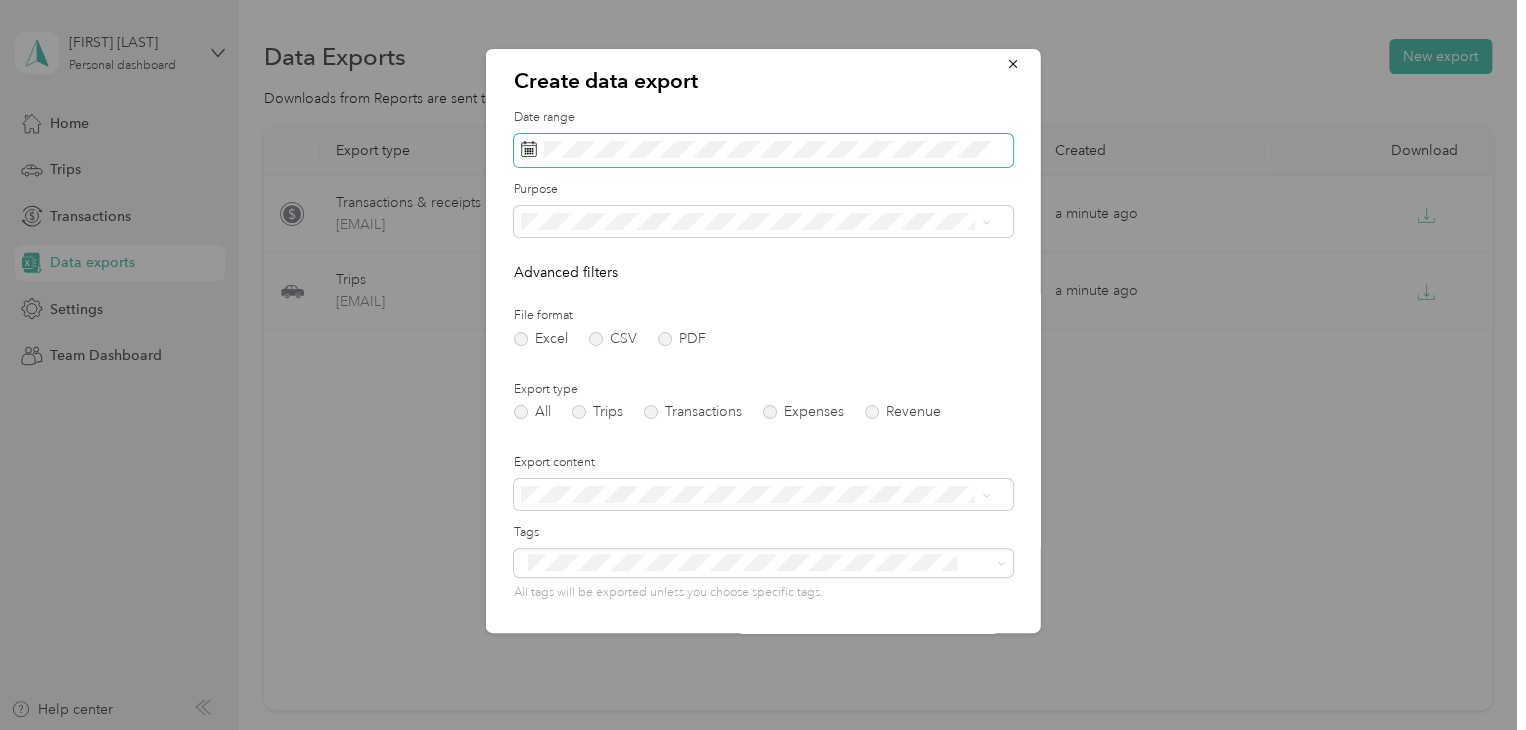 click at bounding box center (763, 151) 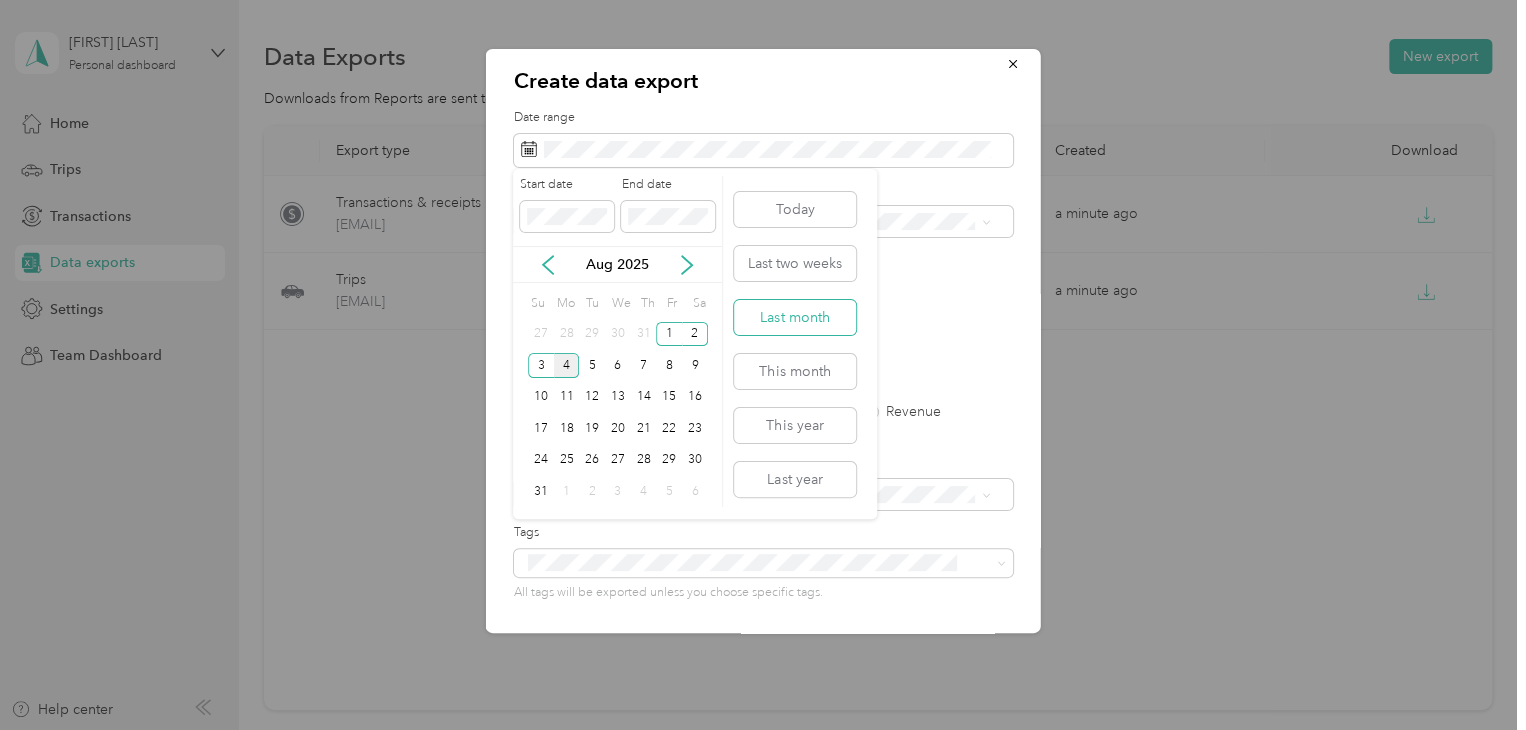 click on "Last month" at bounding box center (795, 317) 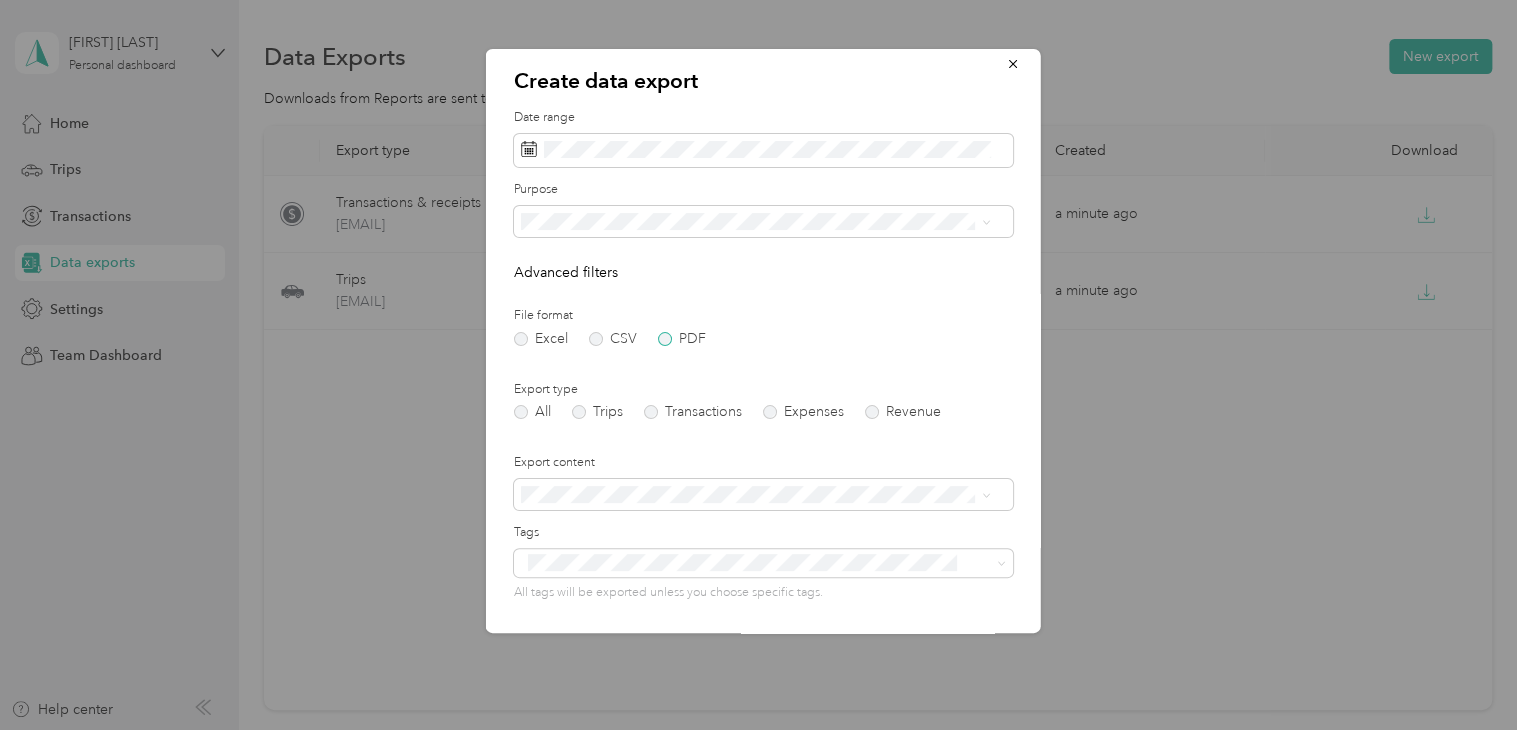 click on "PDF" at bounding box center [682, 339] 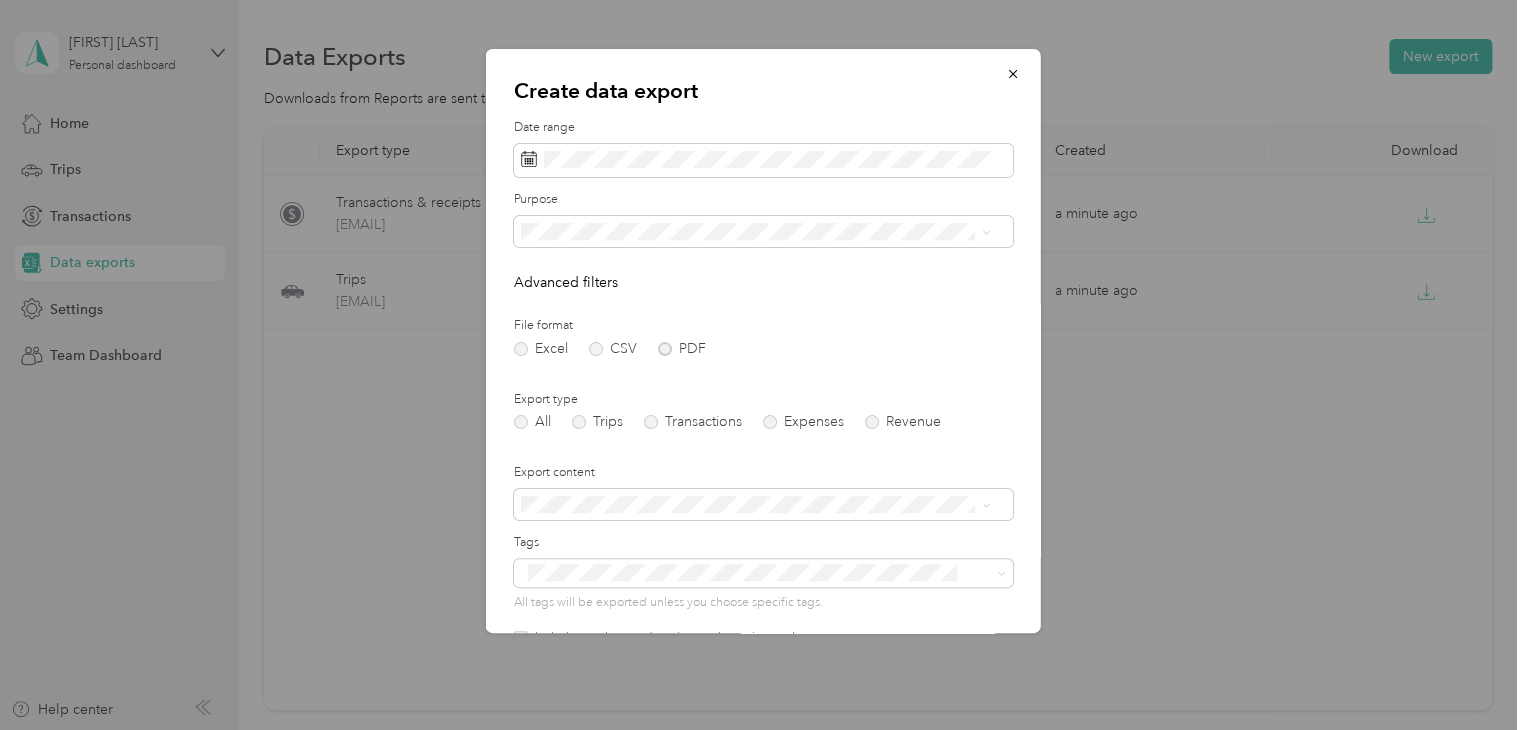 scroll, scrollTop: 178, scrollLeft: 0, axis: vertical 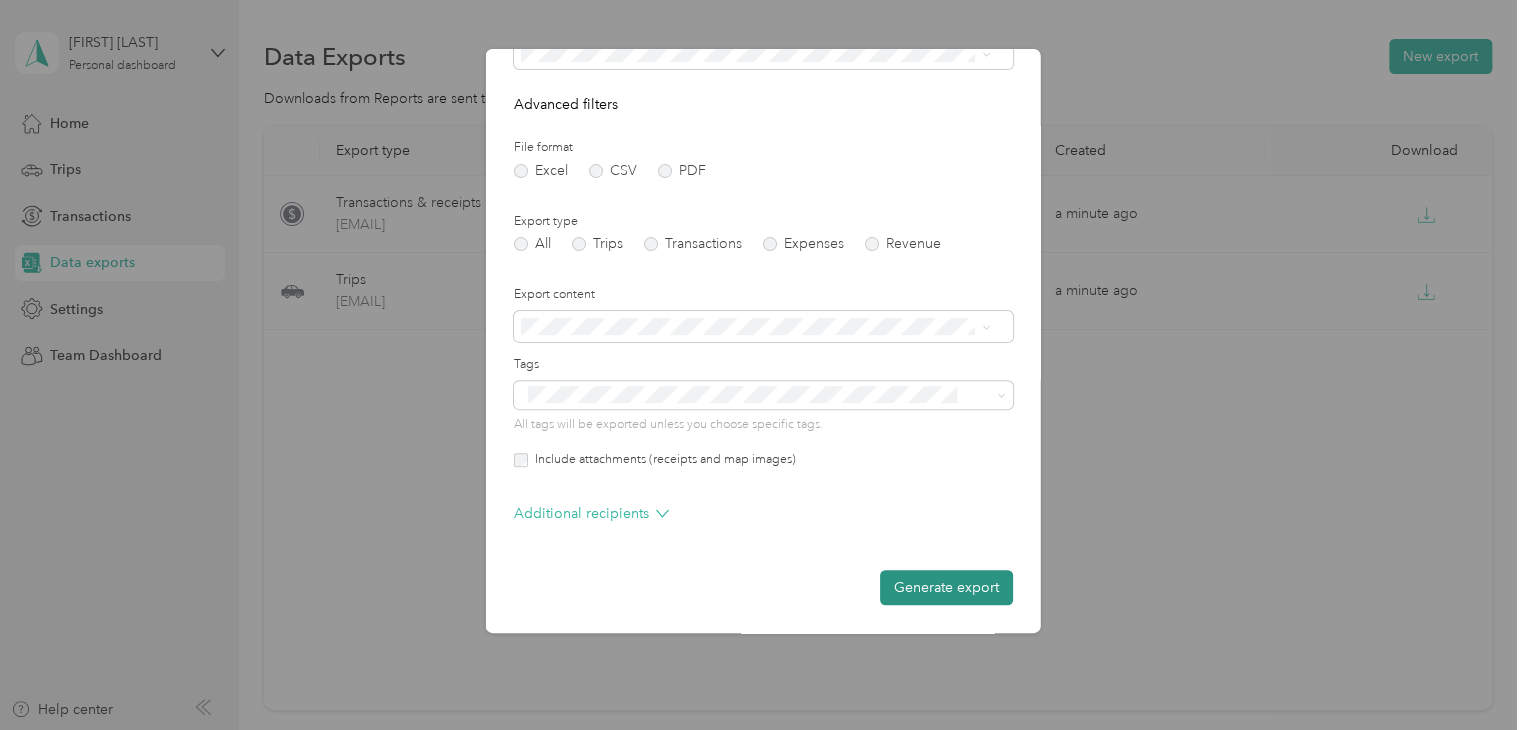 click on "Generate export" at bounding box center (946, 587) 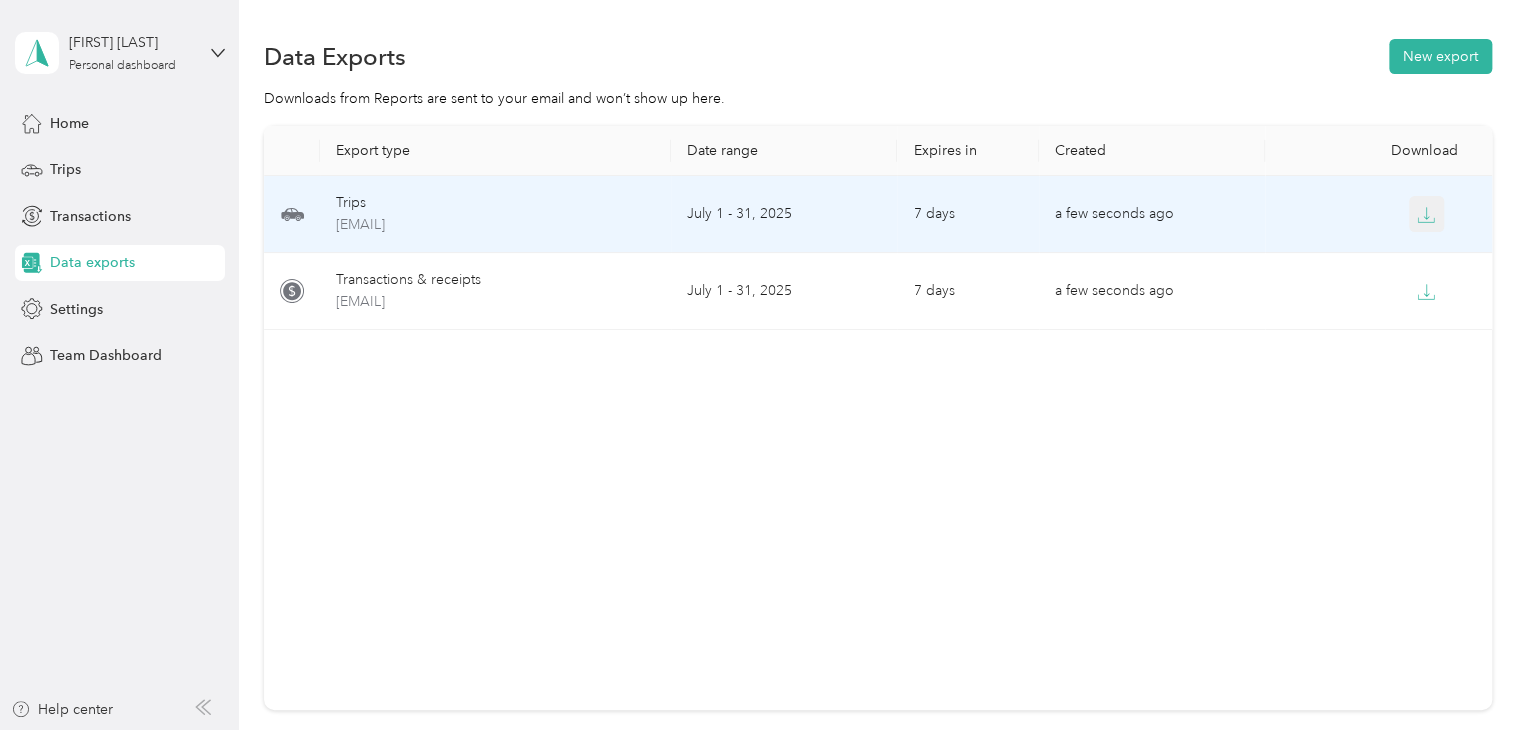 click 